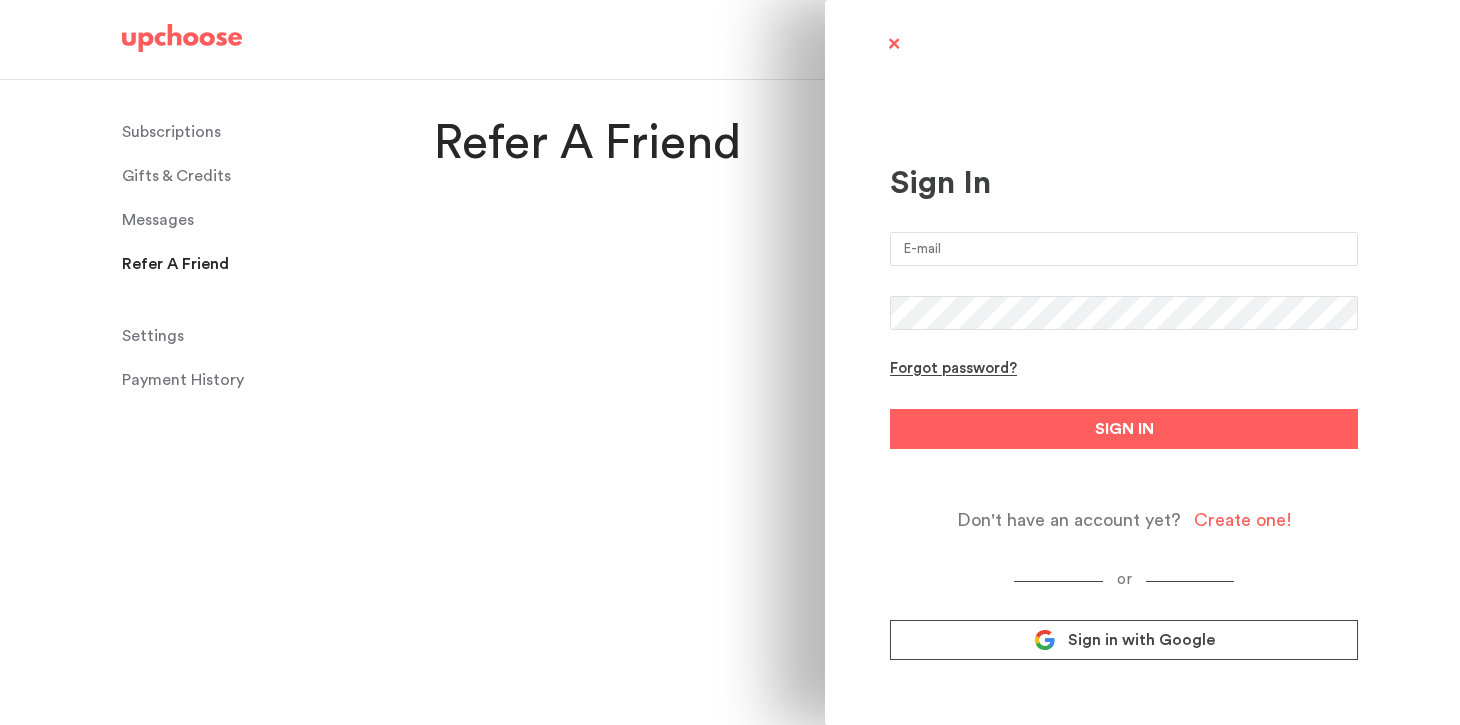 scroll, scrollTop: 0, scrollLeft: 0, axis: both 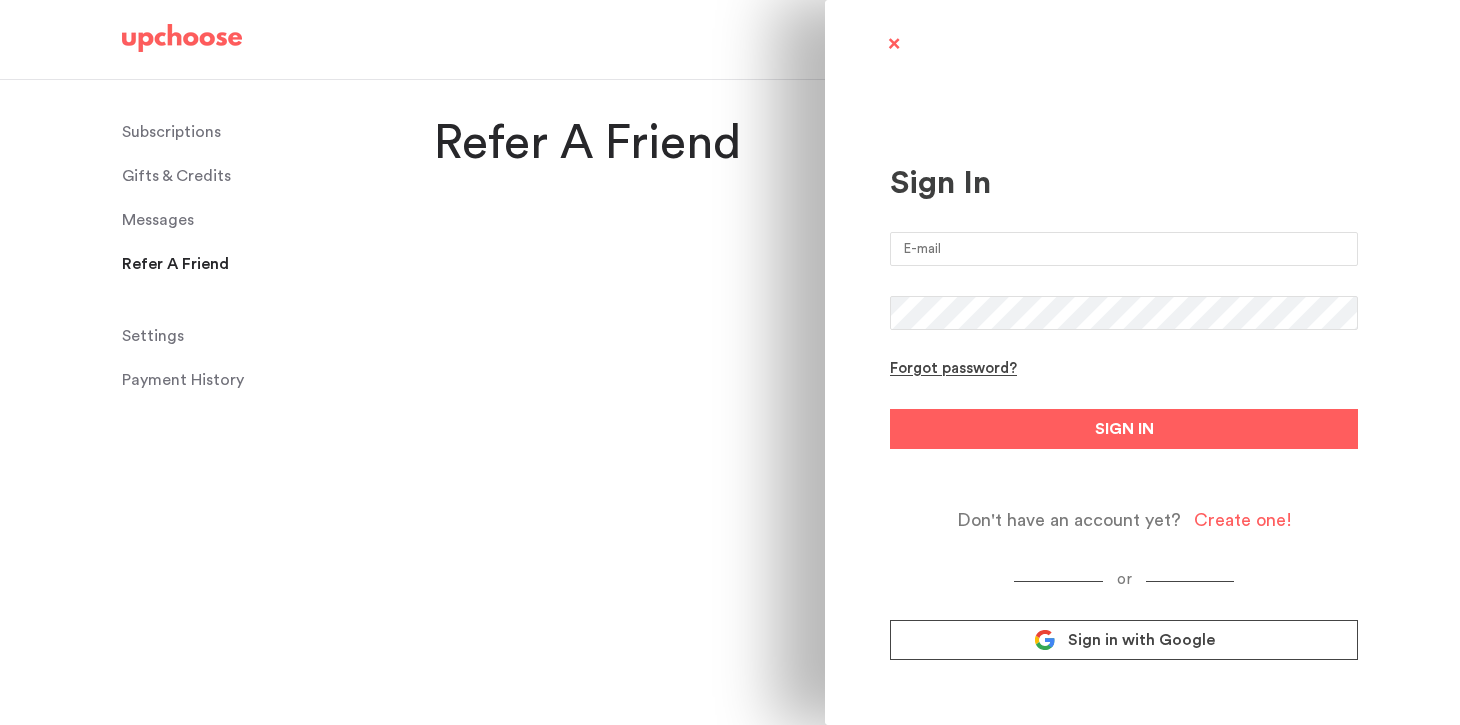 click on "Sign In Forgot password? SIGN IN Don't have an account yet? Create one! or Sign in with Google" at bounding box center (730, 362) 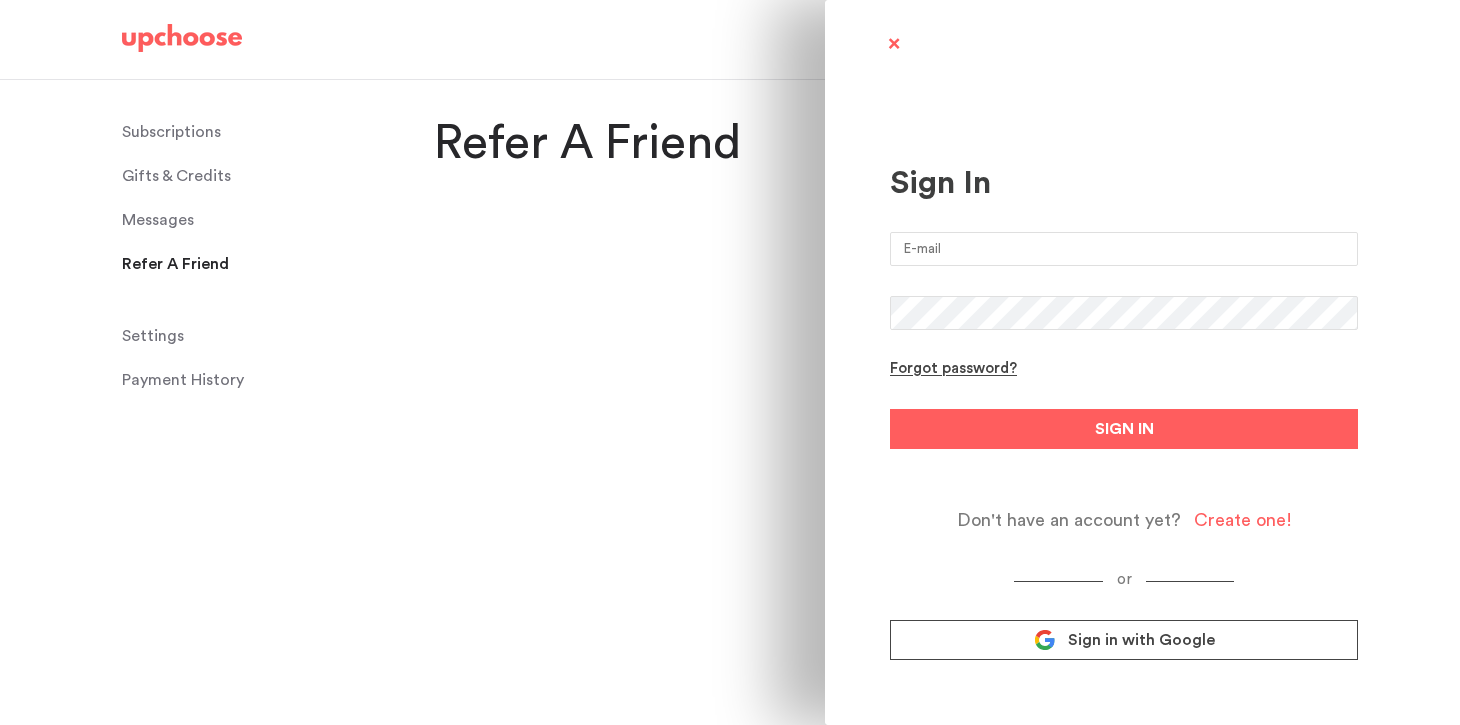 click on "Sign In Forgot password? SIGN IN Don't have an account yet? Create one! or Sign in with Google" at bounding box center [730, 362] 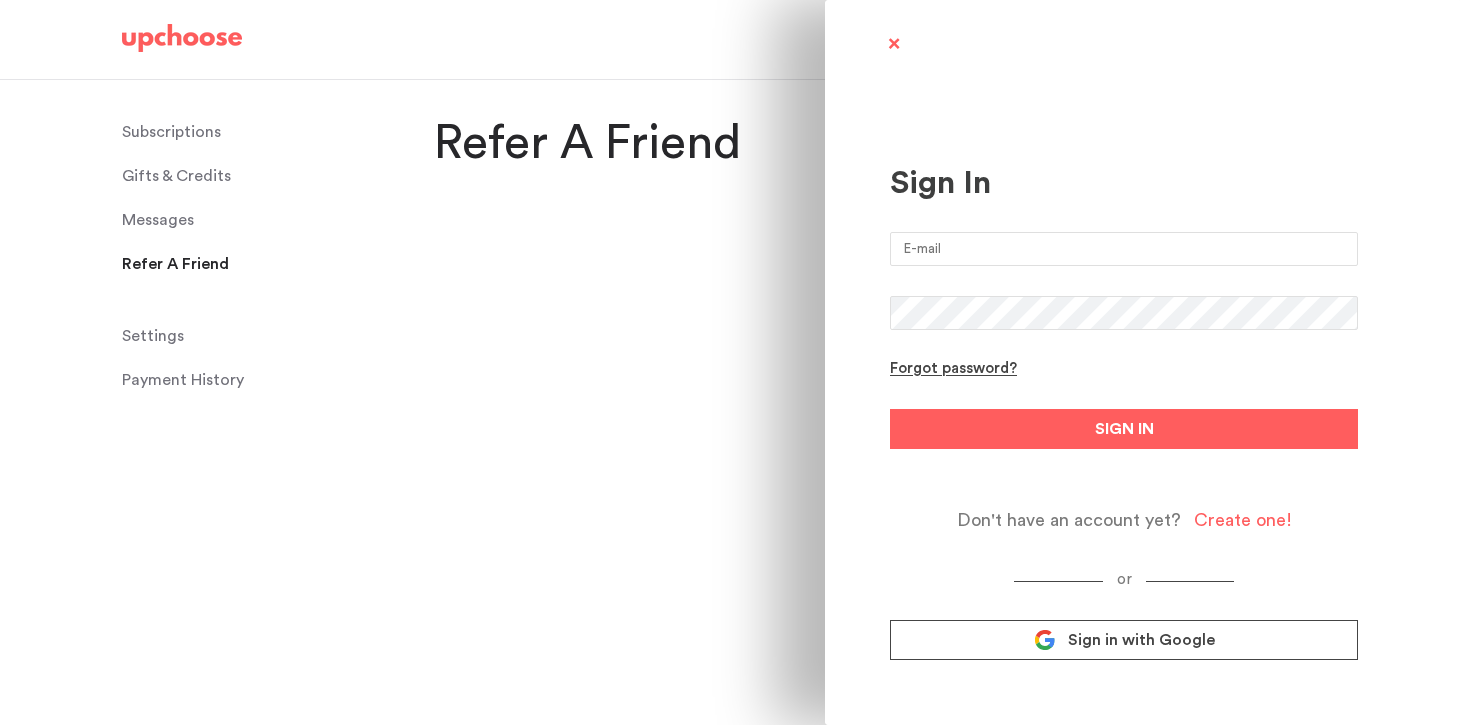 scroll, scrollTop: 0, scrollLeft: 0, axis: both 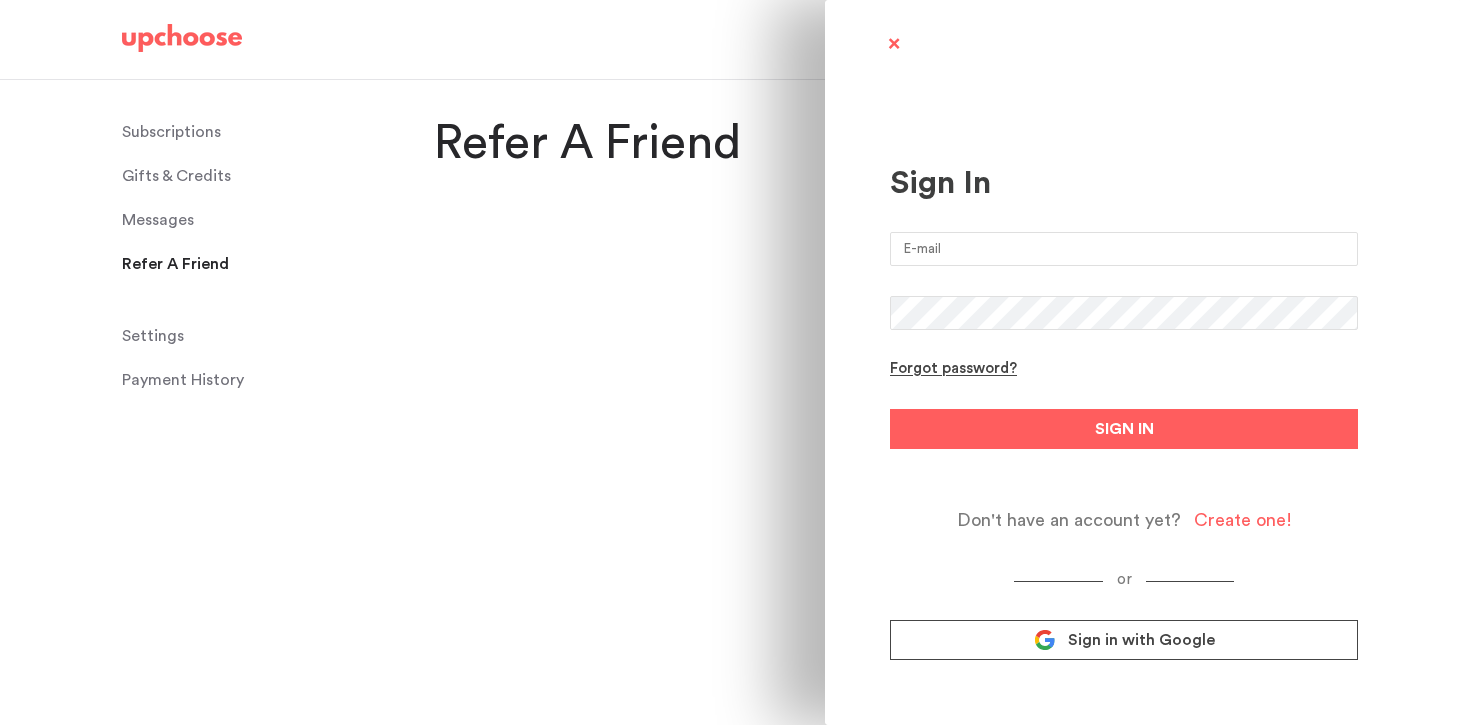 click at bounding box center [893, 45] 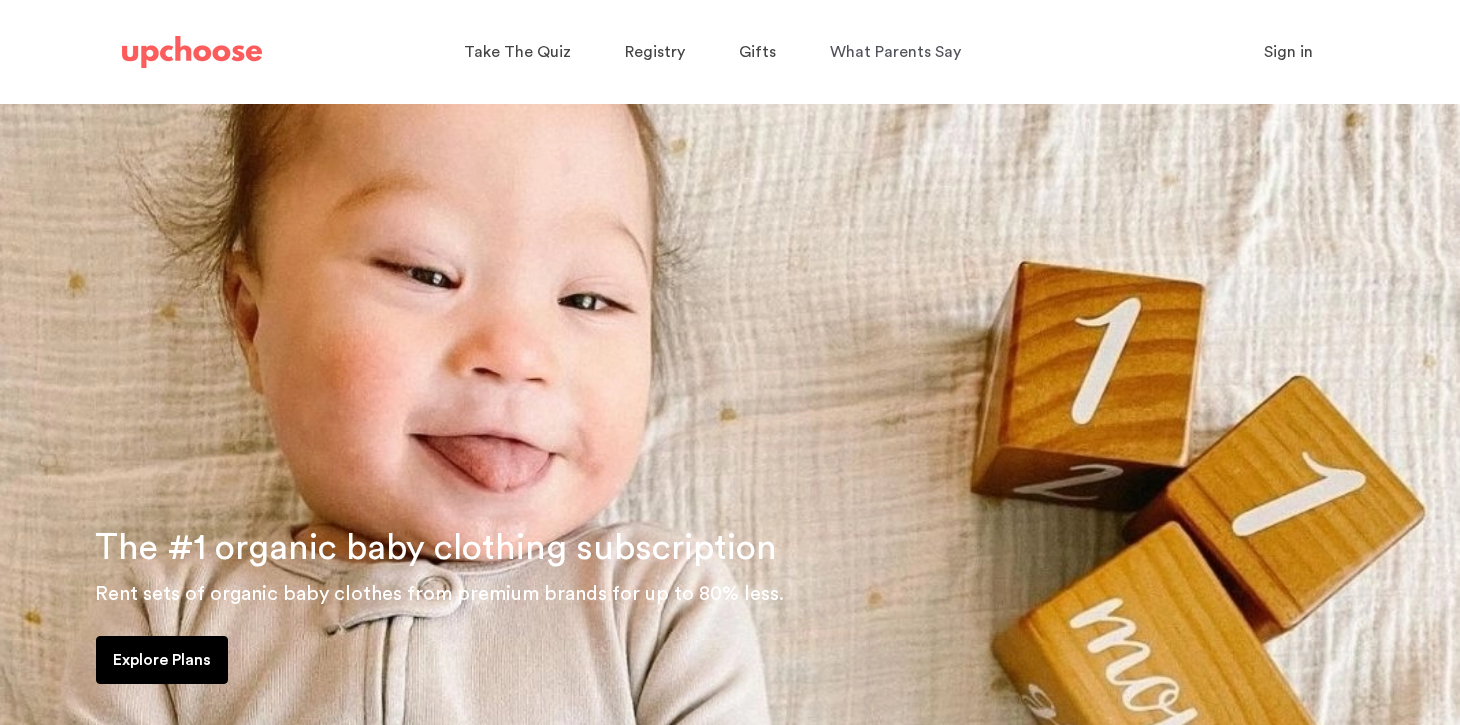 scroll, scrollTop: 0, scrollLeft: 0, axis: both 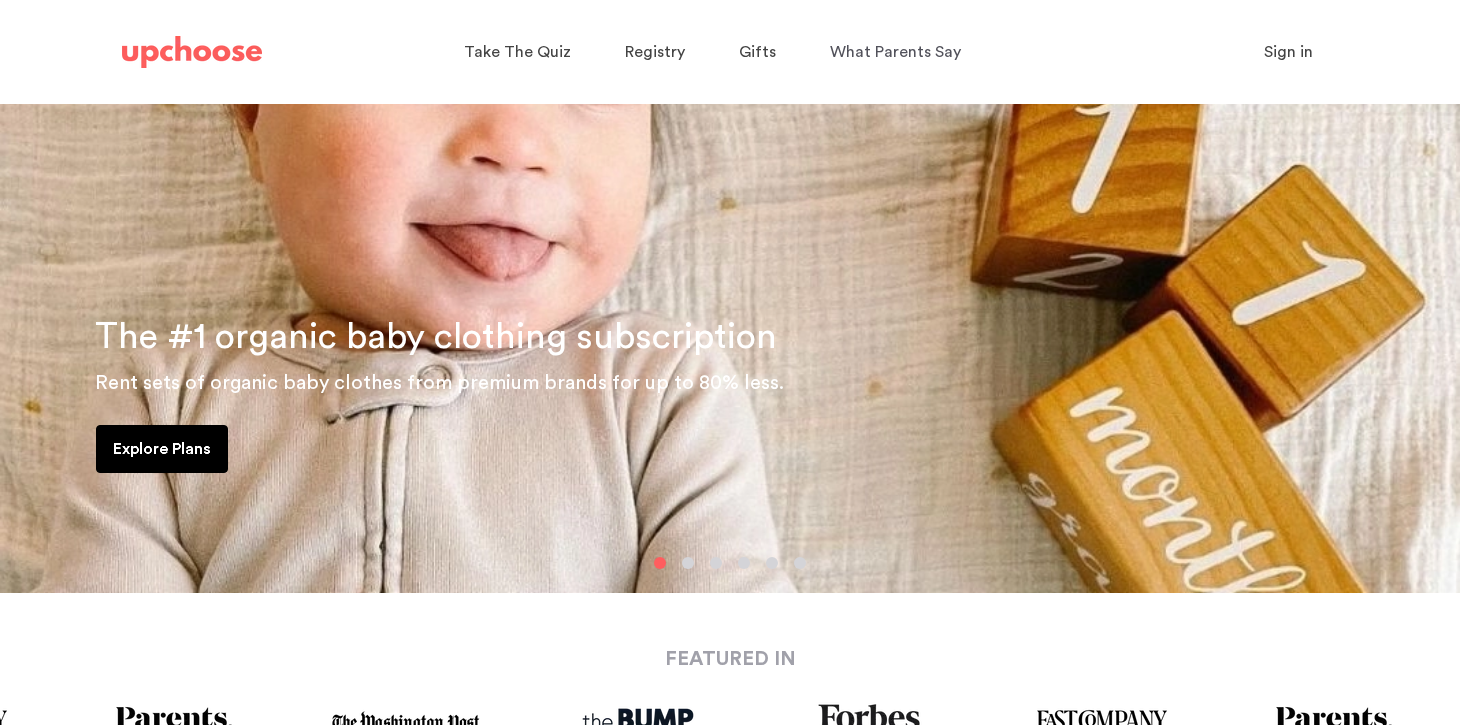 click on "Explore Plans" at bounding box center (162, 449) 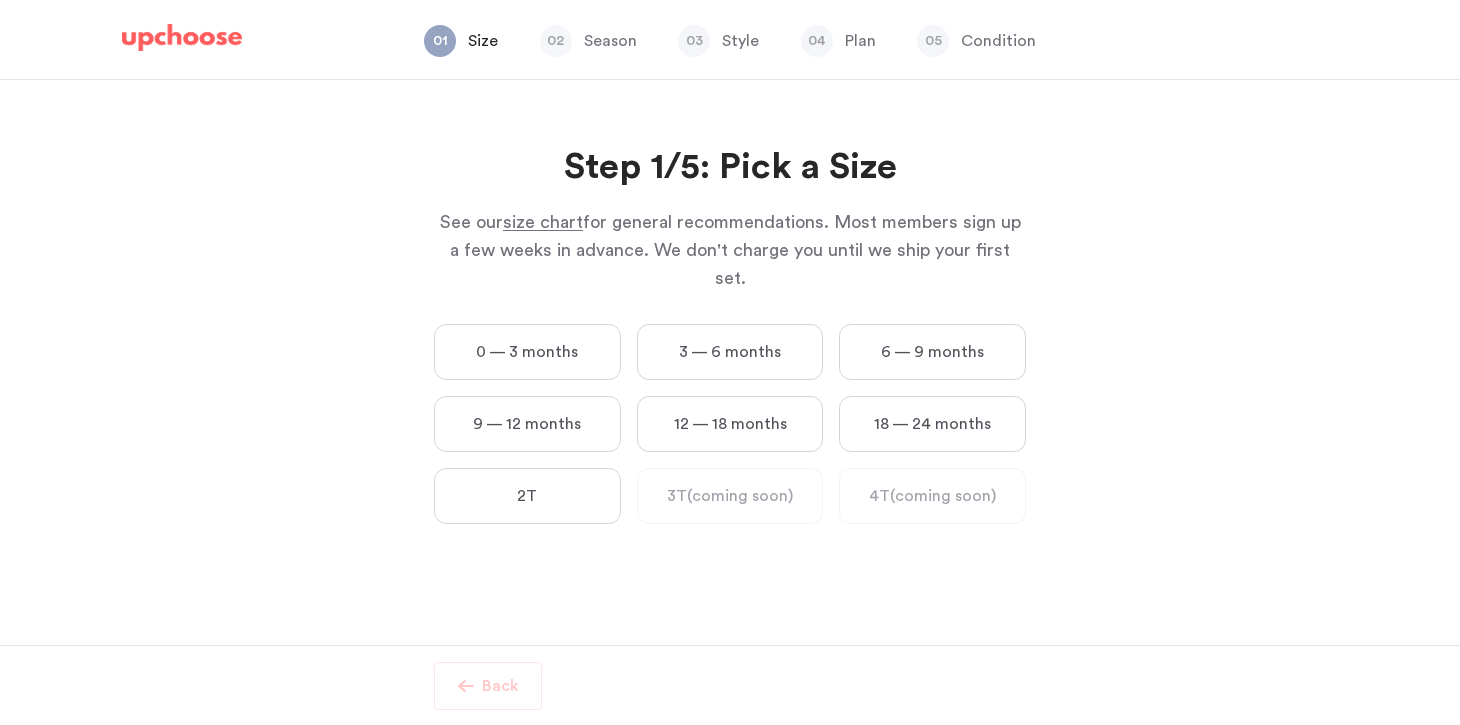 scroll, scrollTop: 0, scrollLeft: 0, axis: both 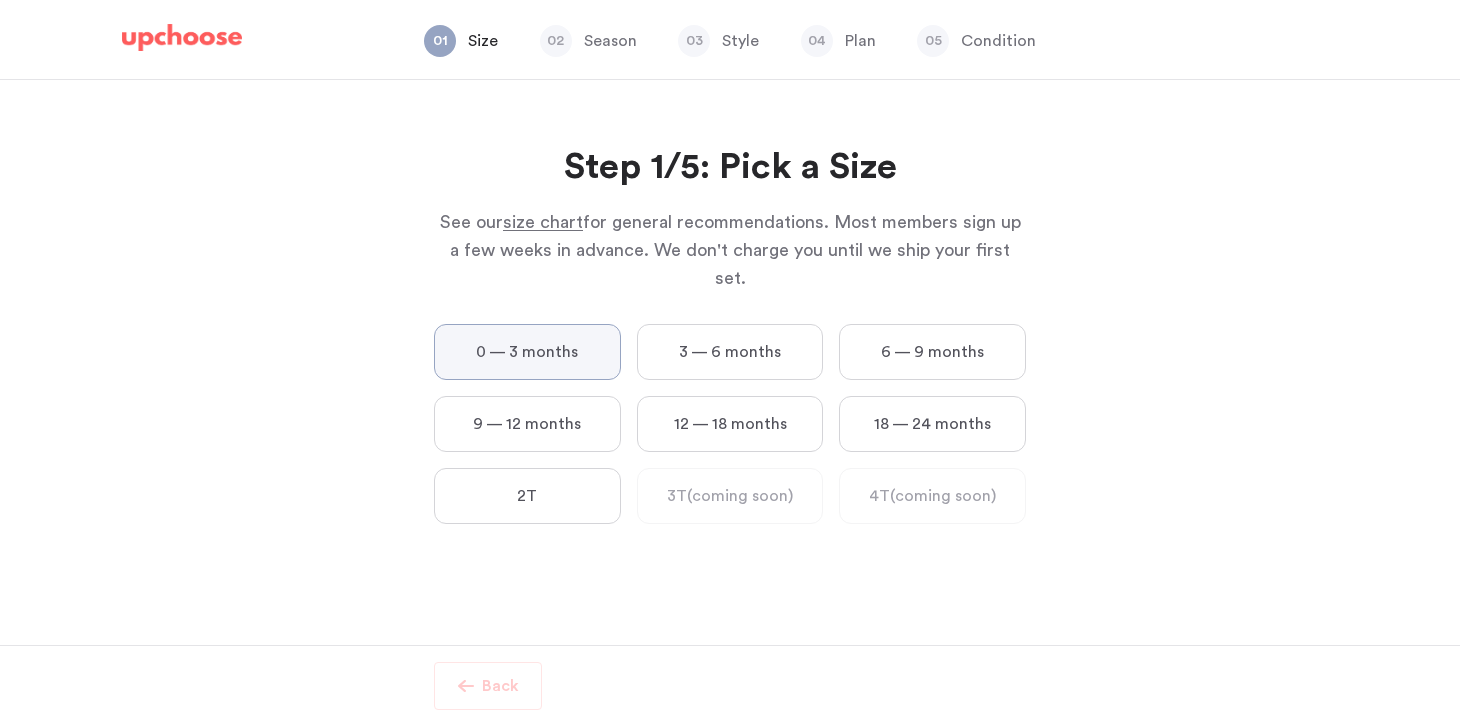 click on "0 — 3 months" at bounding box center [0, 0] 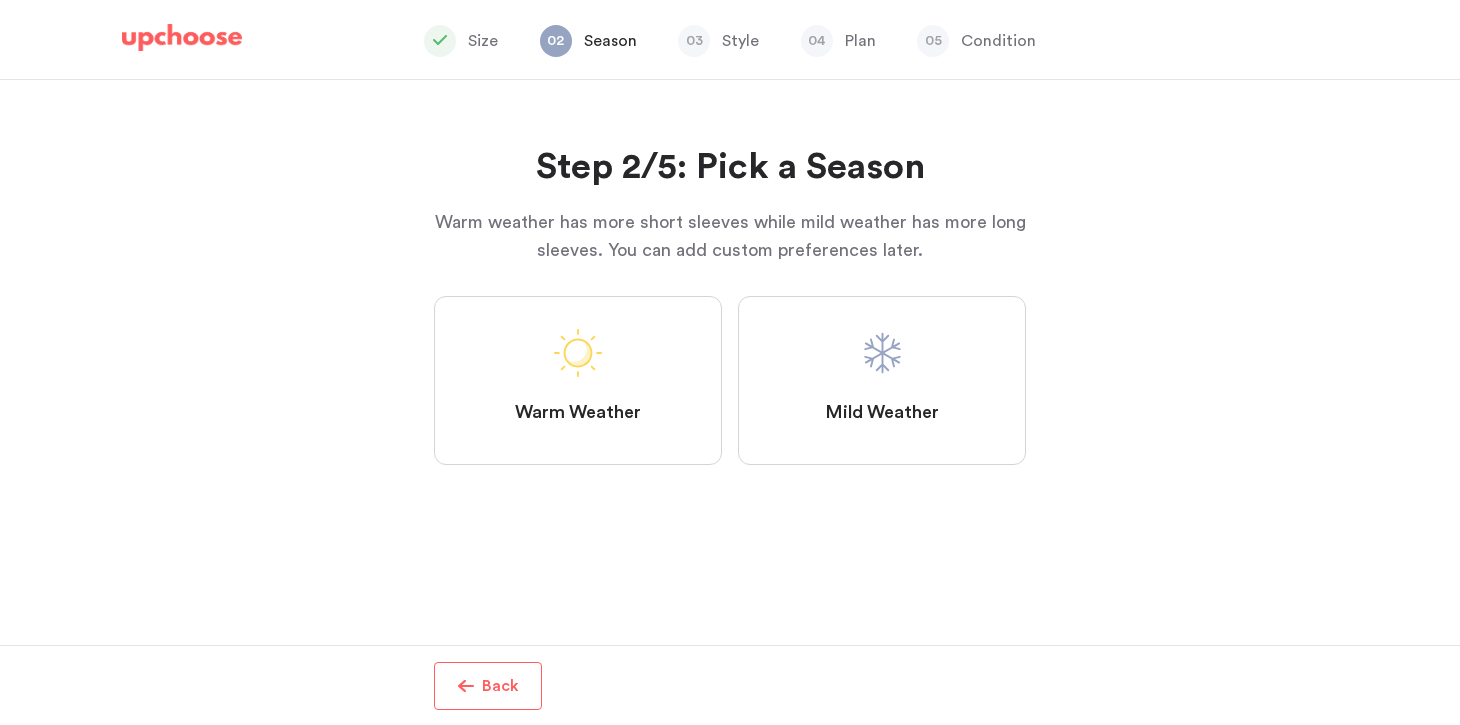 click on "Warm Weather" at bounding box center [578, 413] 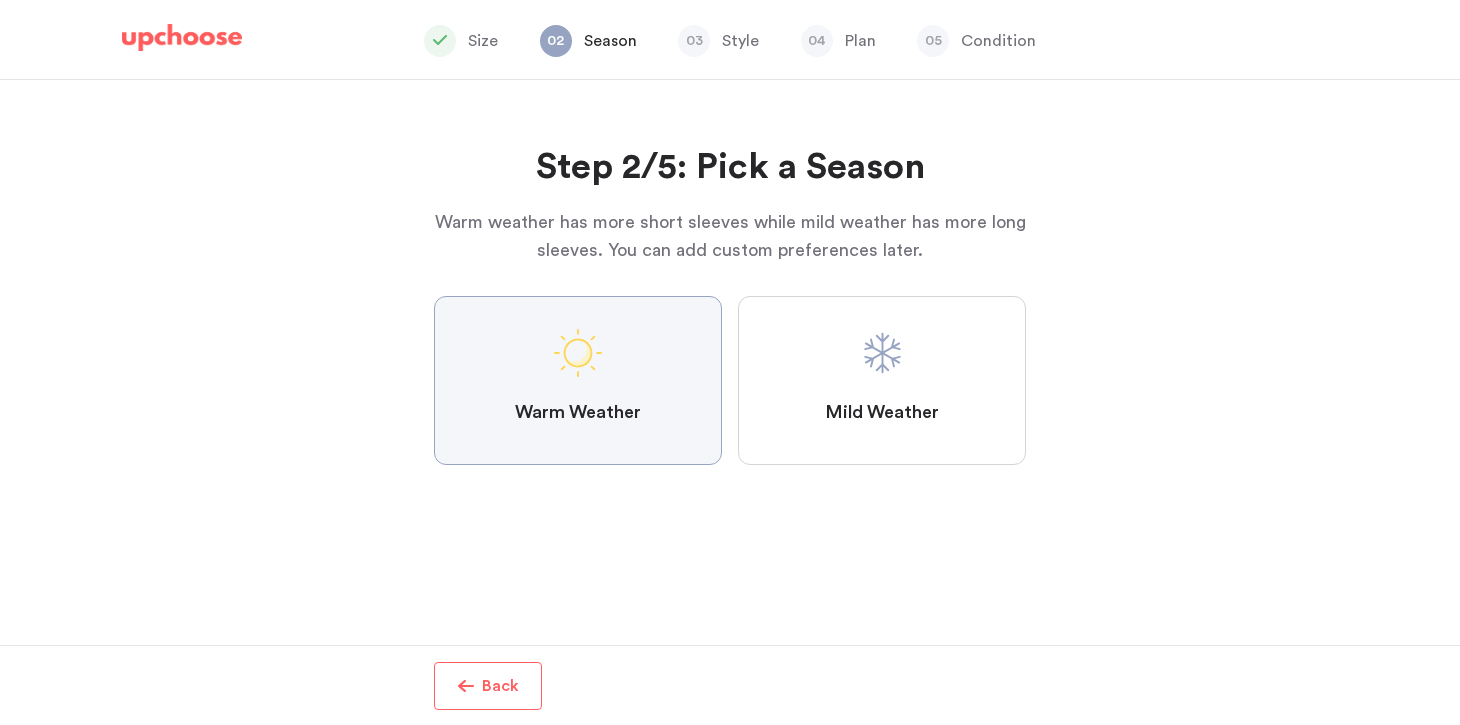 click on "Warm Weather" at bounding box center (0, 0) 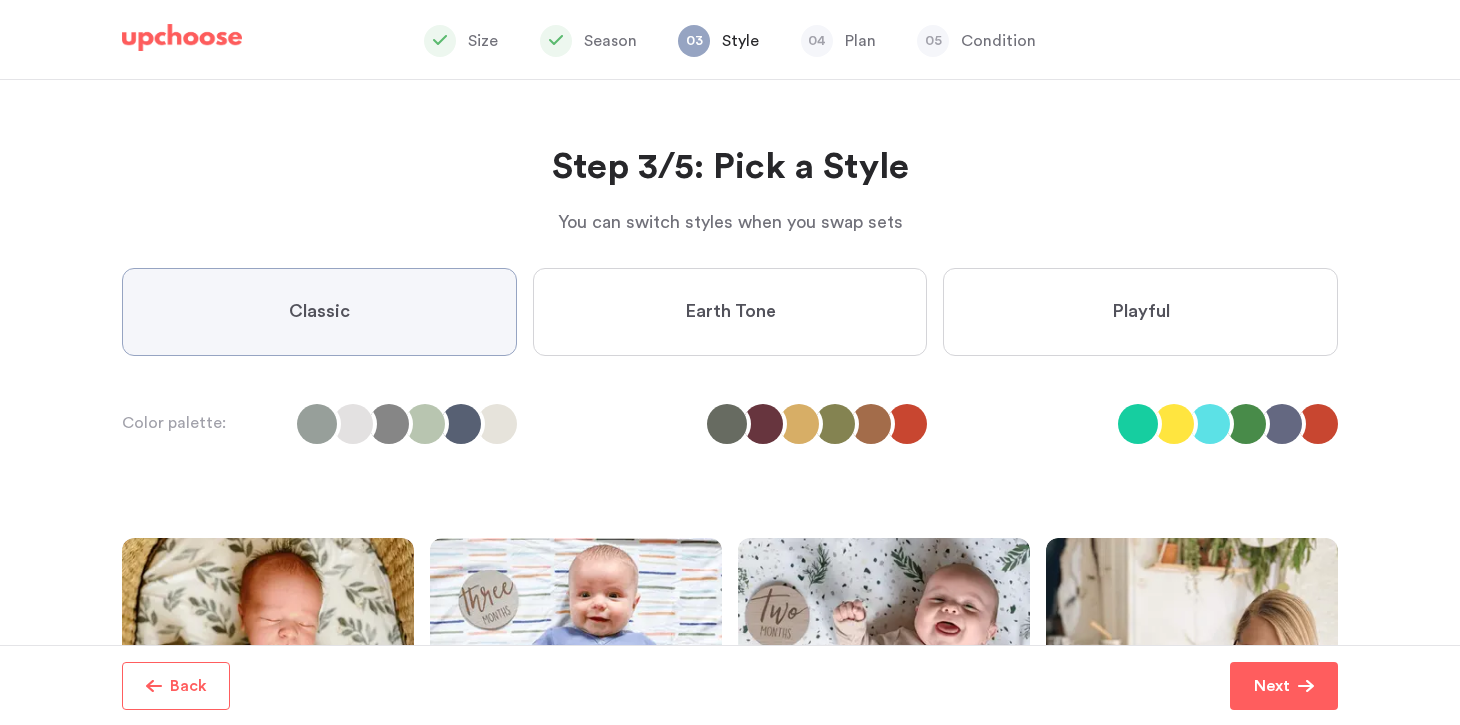 click on "Classic" at bounding box center (319, 312) 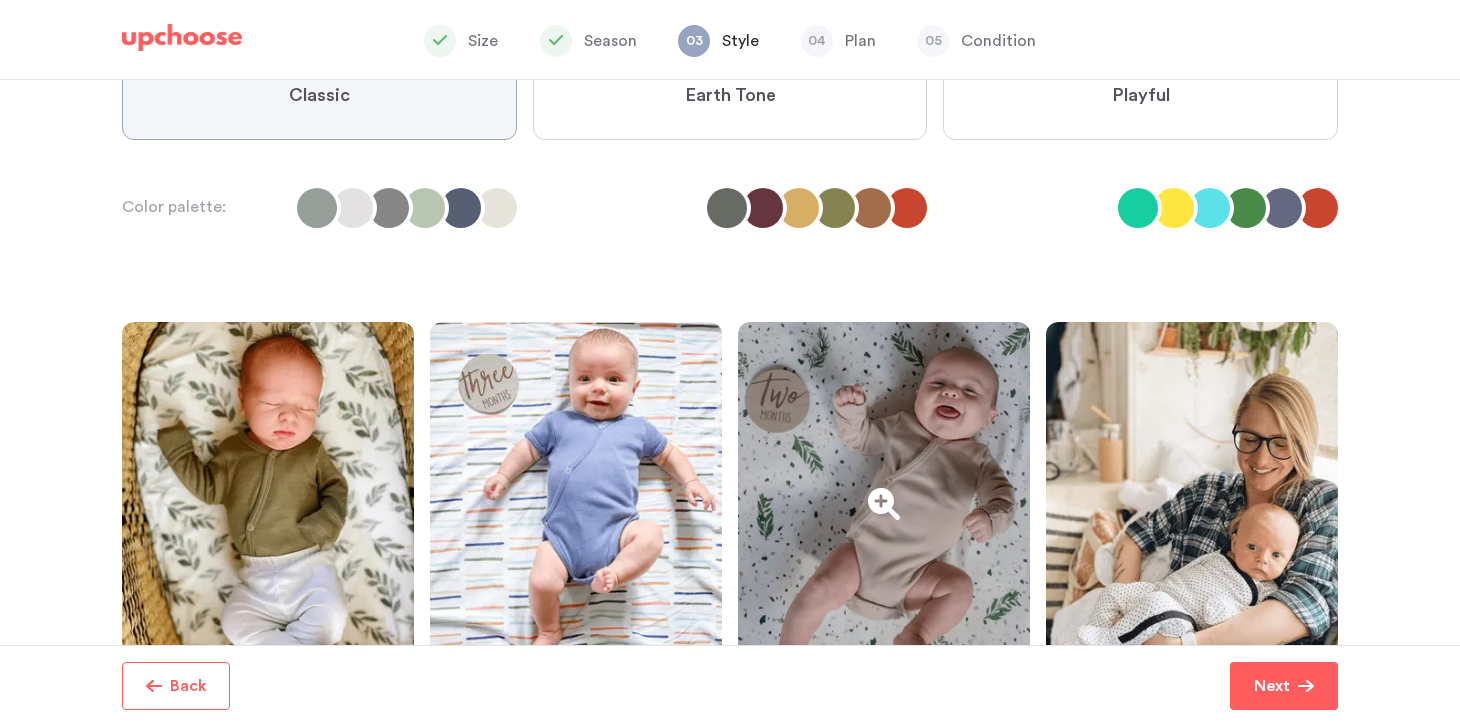 scroll, scrollTop: 430, scrollLeft: 0, axis: vertical 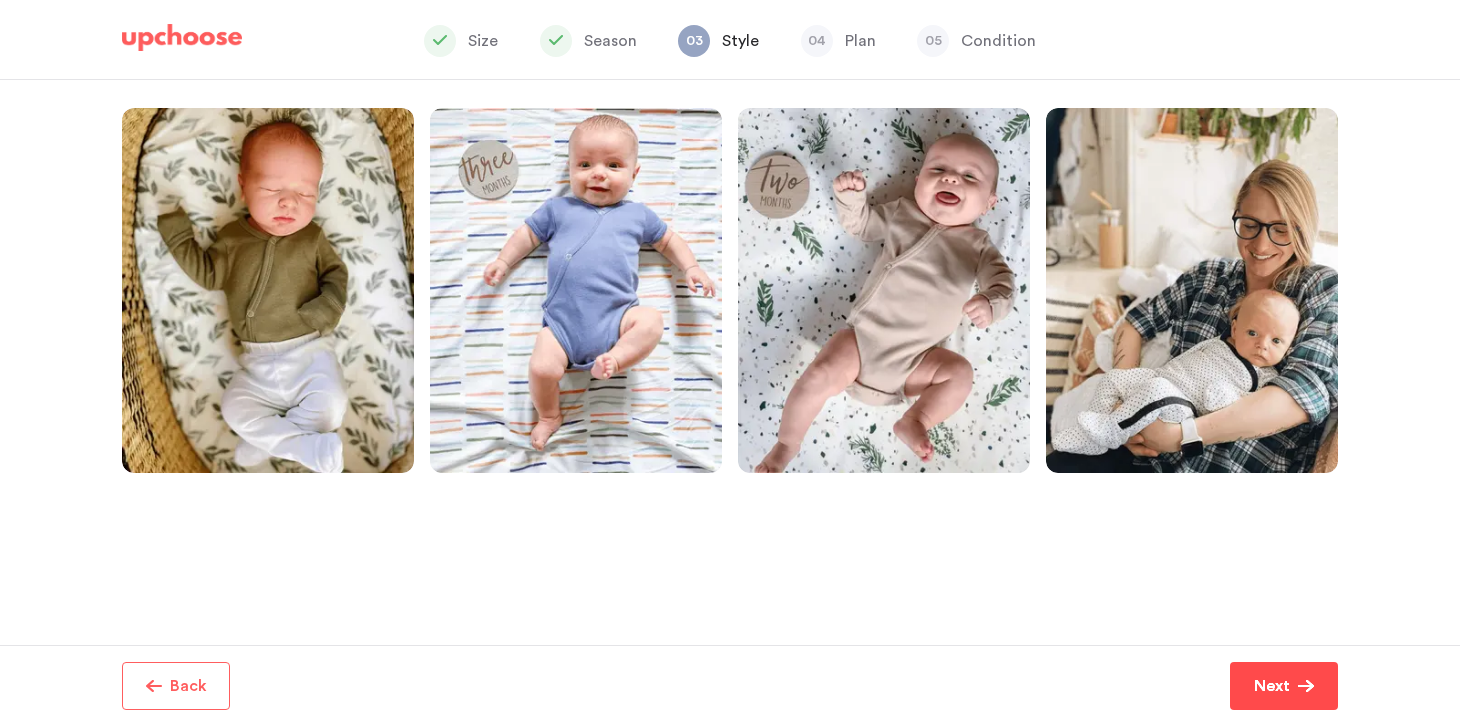 click on "Next" at bounding box center [1272, 686] 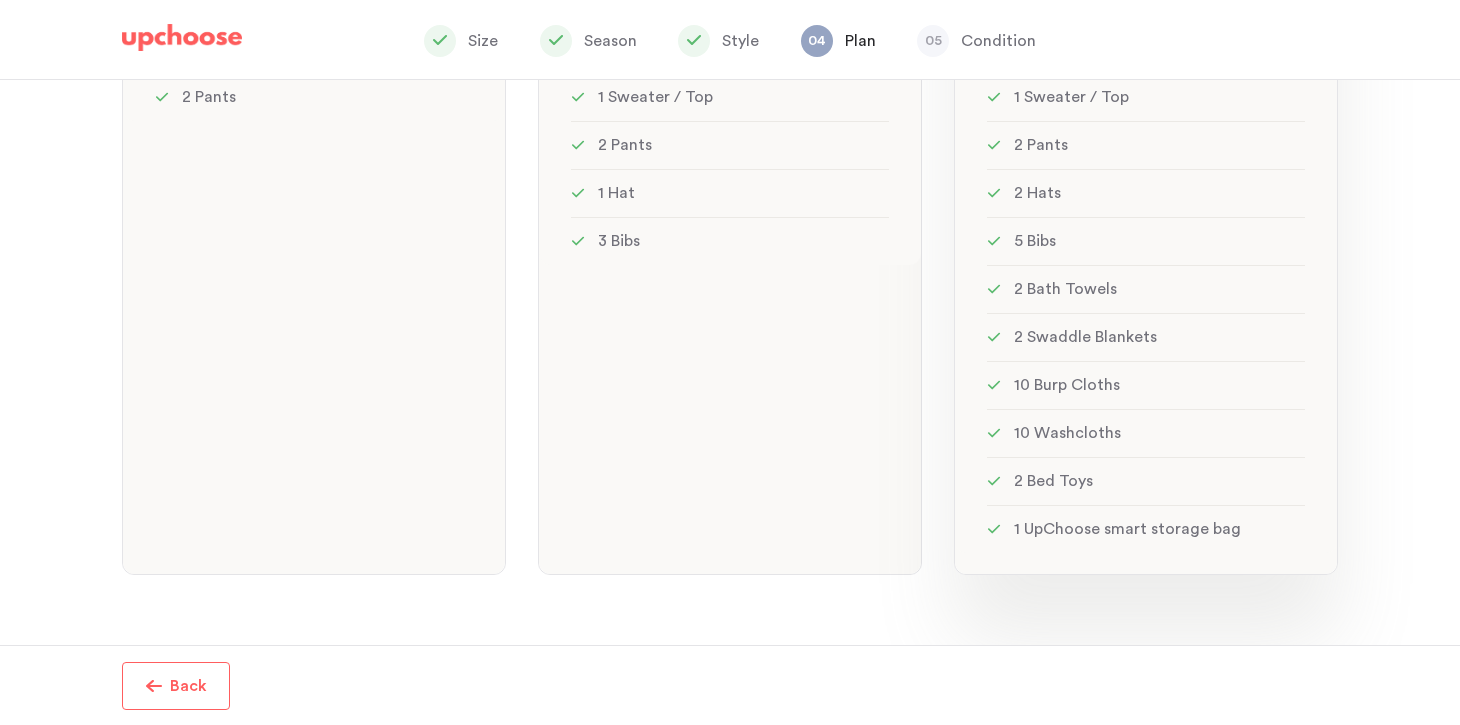 scroll, scrollTop: 0, scrollLeft: 0, axis: both 